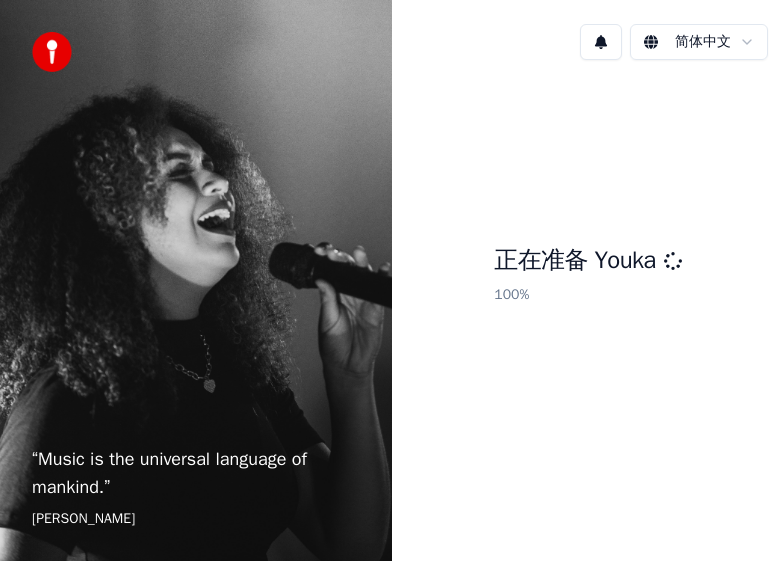 scroll, scrollTop: 0, scrollLeft: 0, axis: both 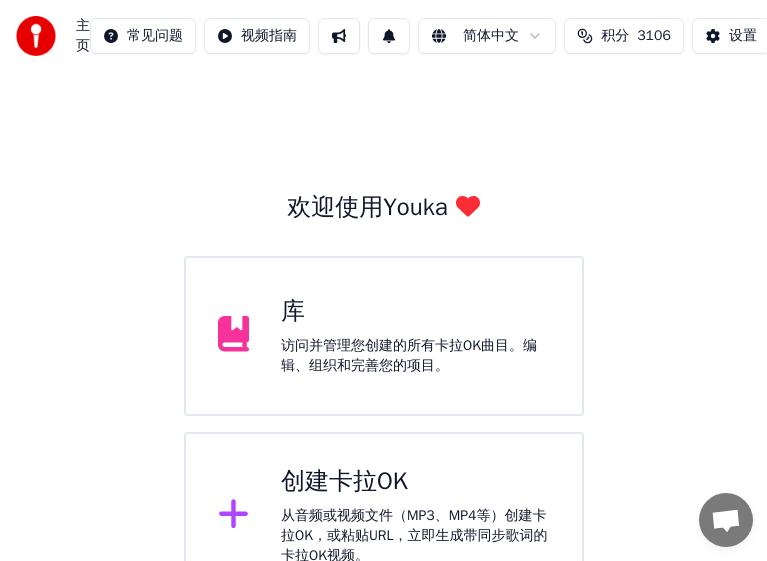 click on "从音频或视频文件（MP3、MP4等）创建卡拉OK，或粘贴URL，立即生成带同步歌词的卡拉OK视频。" at bounding box center (415, 536) 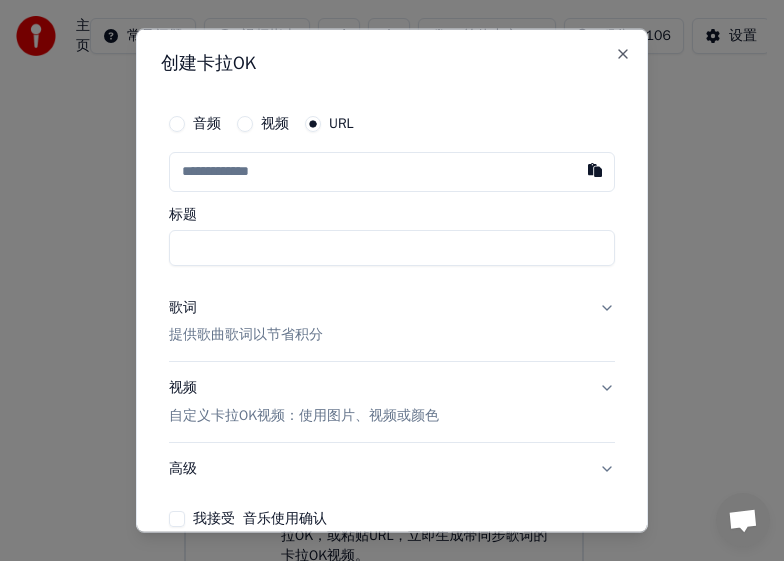 type on "**********" 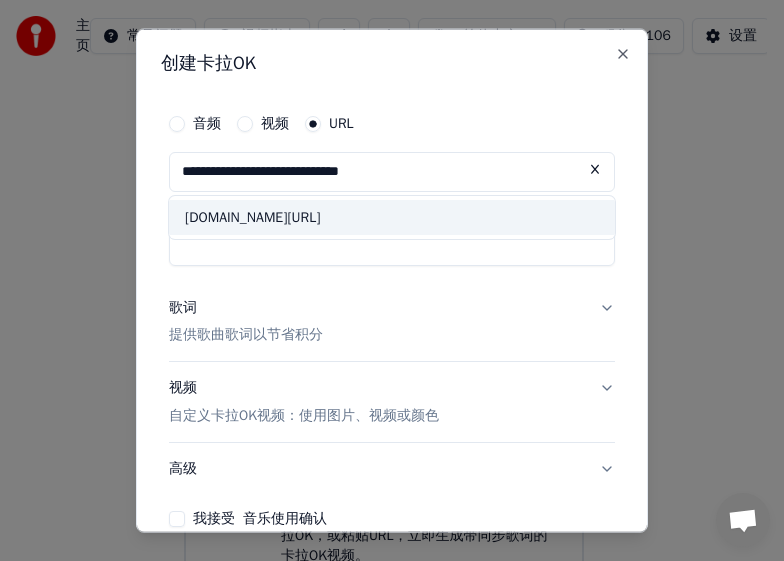 click on "**********" at bounding box center (392, 171) 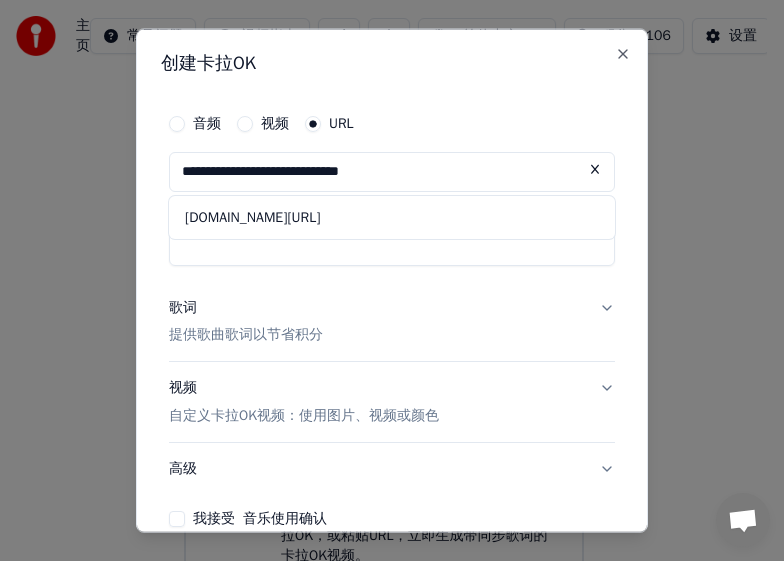 type on "**********" 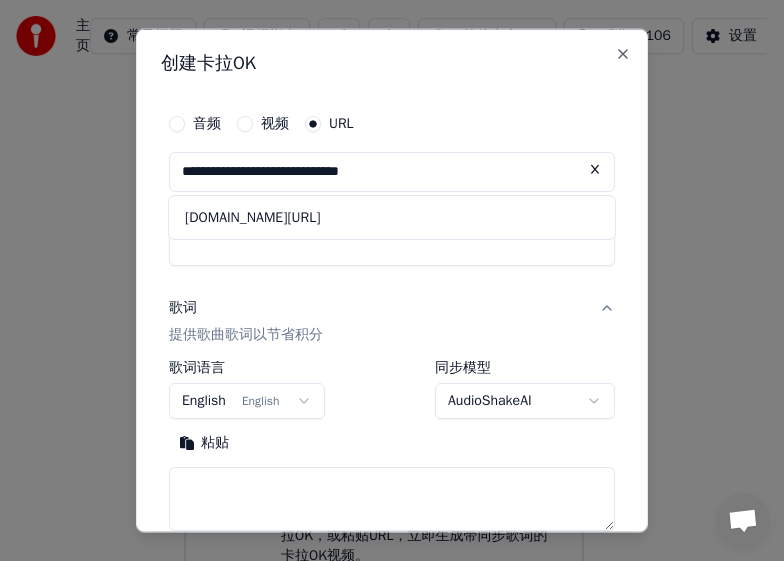 click on "English English" at bounding box center (247, 401) 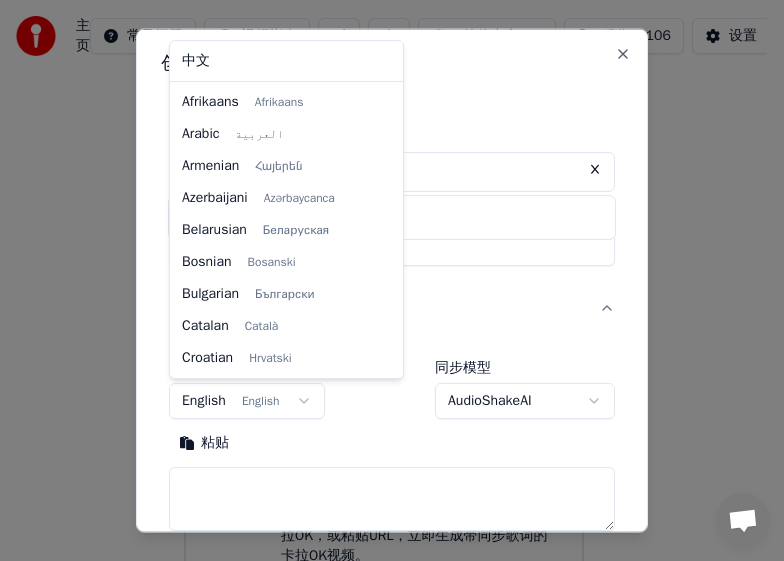 scroll, scrollTop: 128, scrollLeft: 0, axis: vertical 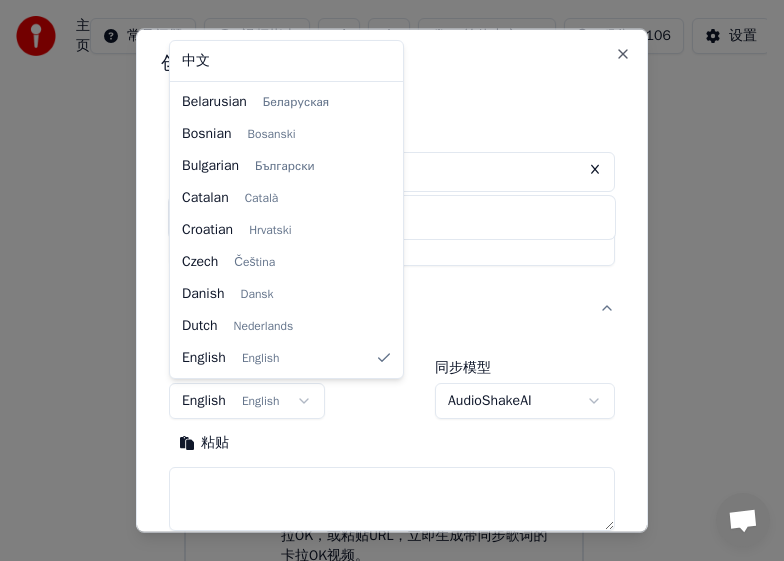 select on "**" 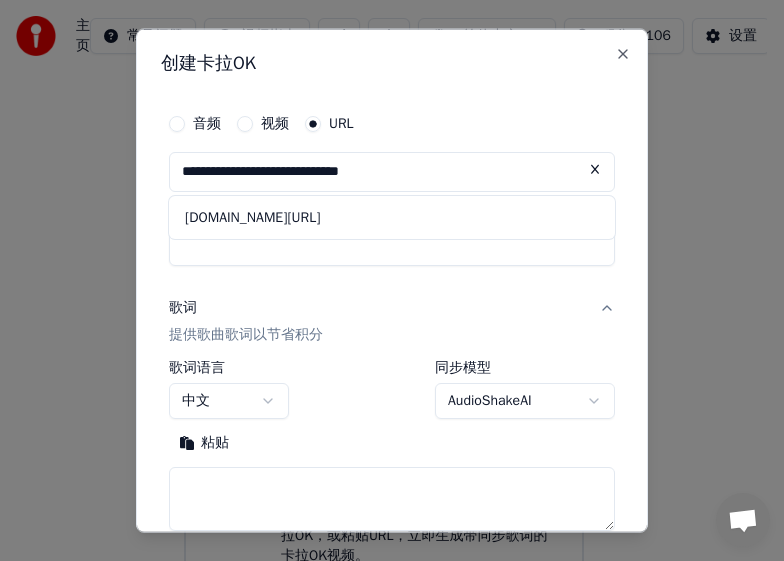 click at bounding box center [392, 499] 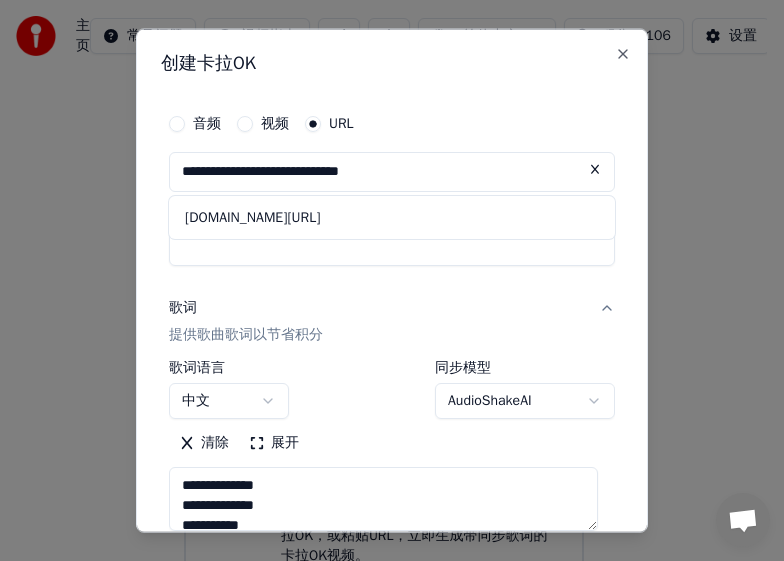 scroll, scrollTop: 289, scrollLeft: 0, axis: vertical 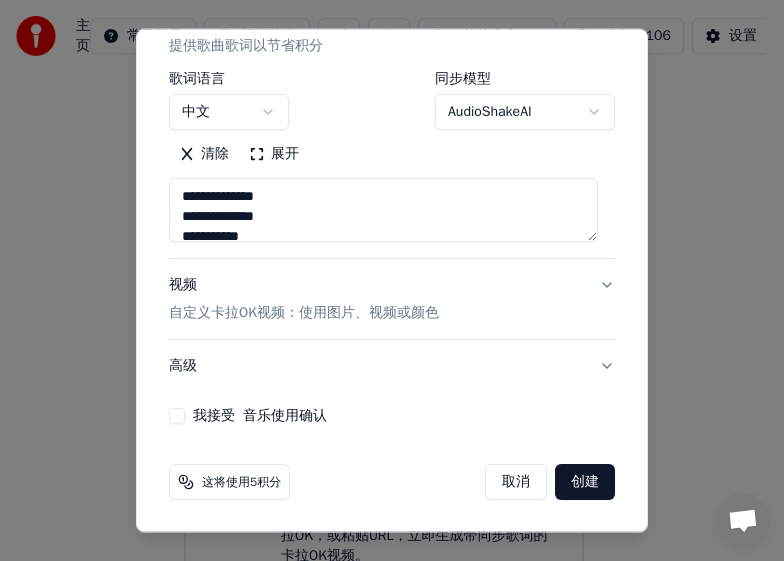 click on "我接受   音乐使用确认" at bounding box center (177, 416) 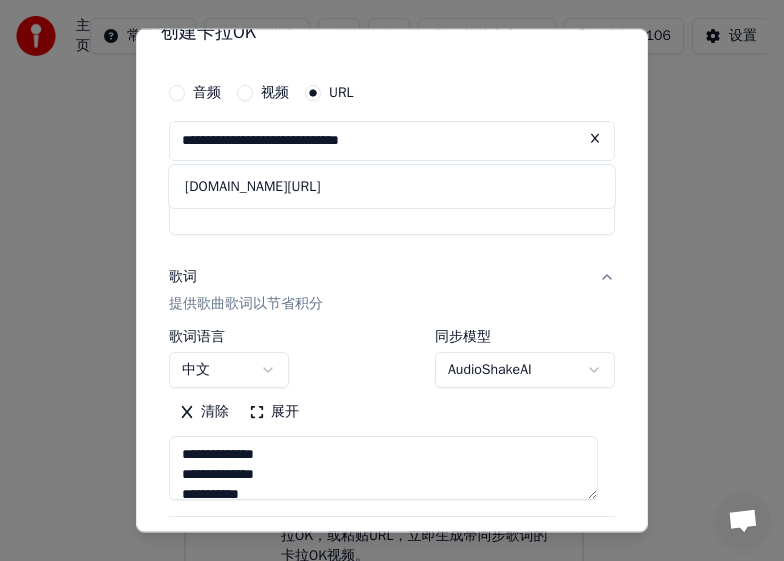 scroll, scrollTop: 0, scrollLeft: 0, axis: both 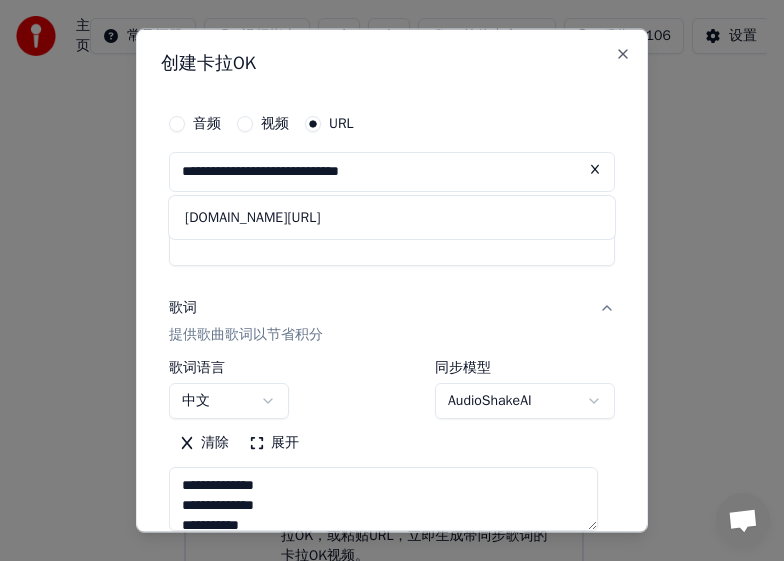 click on "**********" at bounding box center [383, 499] 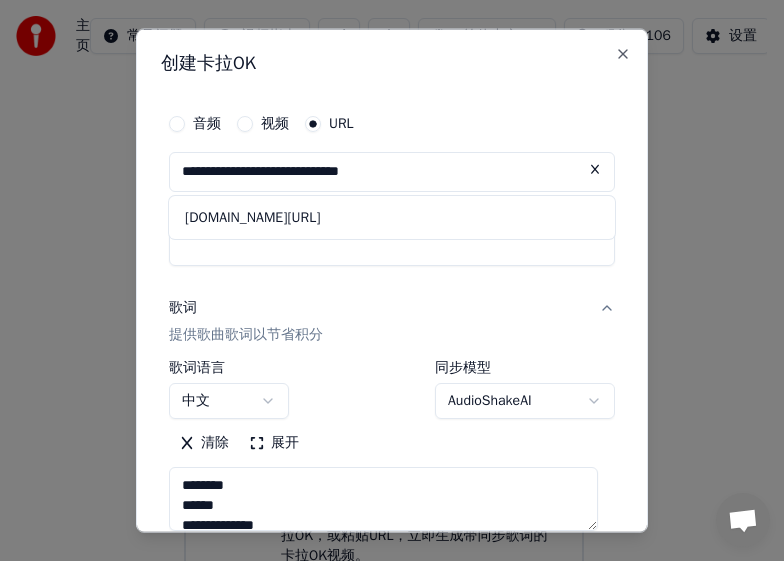 type on "**********" 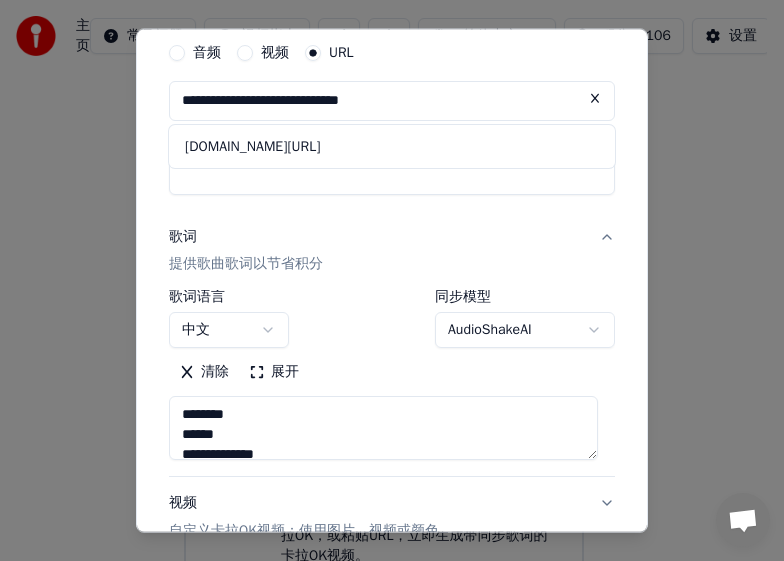 scroll, scrollTop: 88, scrollLeft: 0, axis: vertical 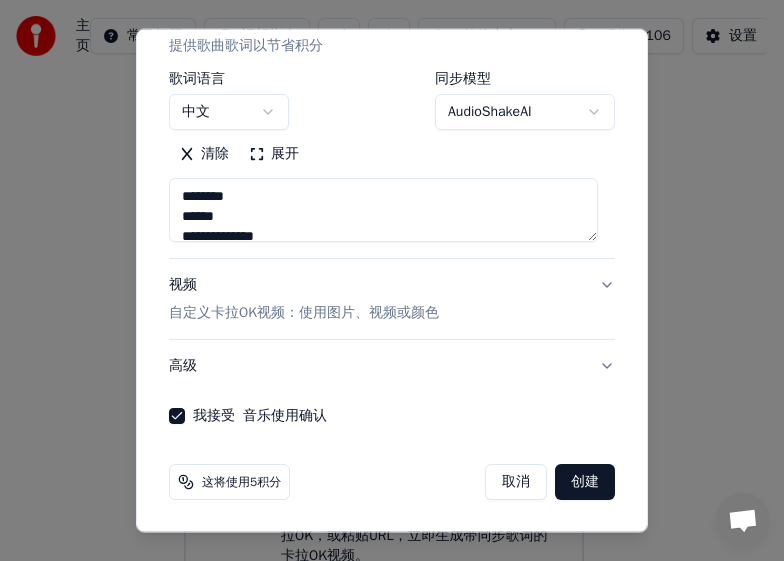 click on "创建" at bounding box center [585, 482] 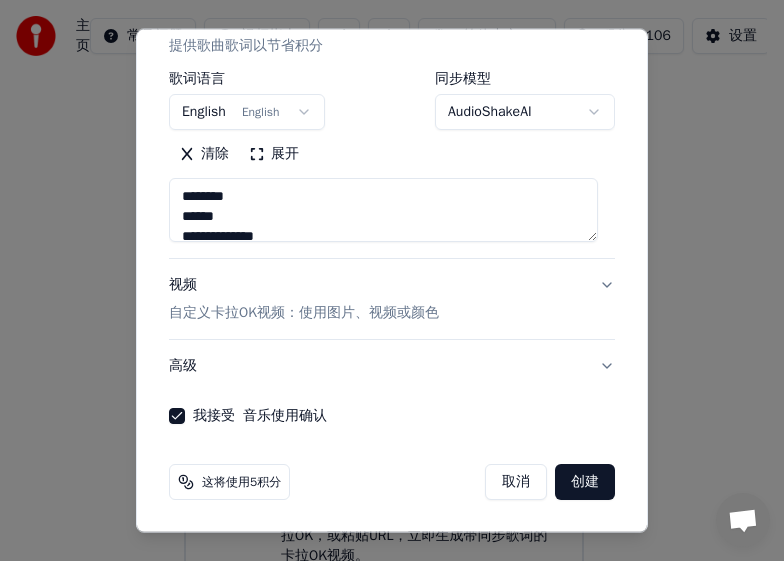 click on "主页 常见问题 视频指南 简体中文 积分 3106 设置 欢迎使用Youka 库 访问并管理您创建的所有[PERSON_NAME]OK曲目。编辑、组织和完善您的项目。 创建[PERSON_NAME]OK 从音频或视频文件（MP3、MP4等）创建[PERSON_NAME]OK，或粘贴URL，立即生成带同步歌词的[PERSON_NAME]OK视频。 请升级到最新版本 您的Youka版本已过时。请升级到最新版本以继续使用[PERSON_NAME]。 Chat [PERSON_NAME] from Youka Desktop More channels Continue on Email Network offline. Reconnecting... No messages can be received or sent for now. Youka Desktop Hello! How can I help you?  [DATE] [PERSON_NAME], I have signed up a yearly package and unsubscribe the monthly subscription more than a month. But still, the monthly deduction to my credit card was carried out for the two months. The payment to yearly was to lemon squeezy, and the monthly charge was carried out by Patreon Mem. What can I do? [DATE] [PERSON_NAME],, please cancel your Patreon membership I'll refund your patreon account. [DATE] [DATE]" at bounding box center (383, 388) 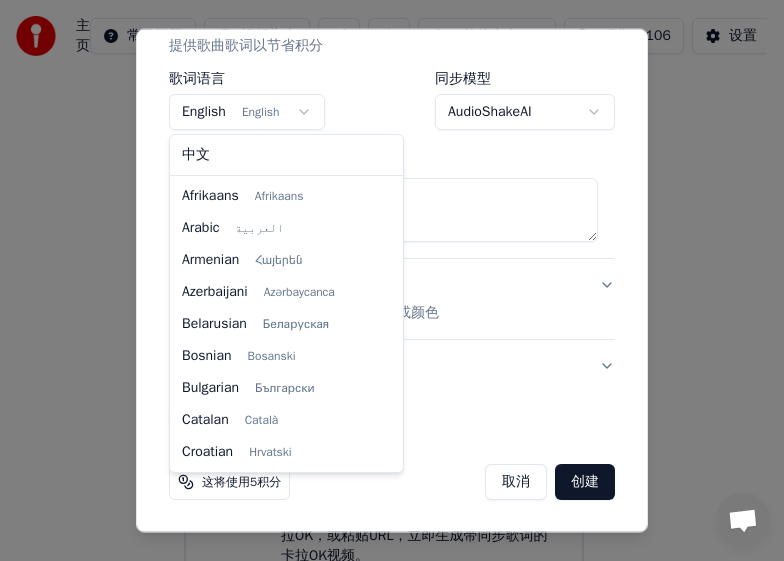 scroll, scrollTop: 128, scrollLeft: 0, axis: vertical 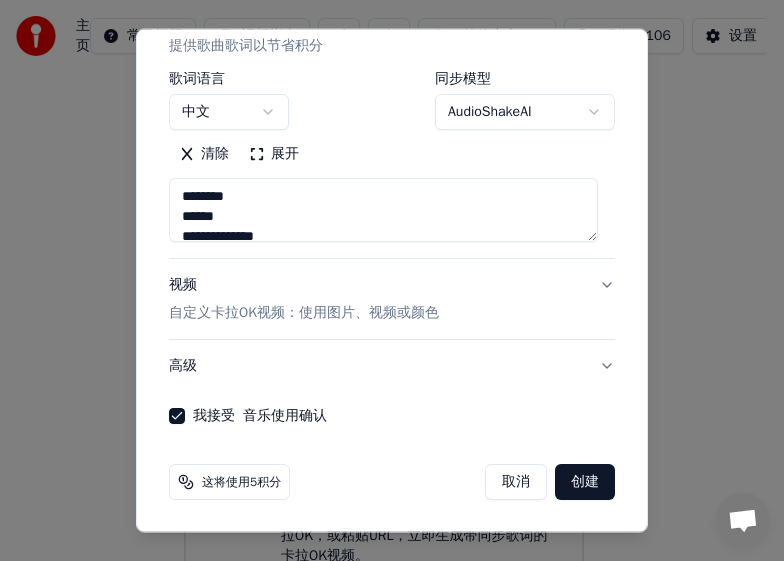 click on "创建" at bounding box center (585, 482) 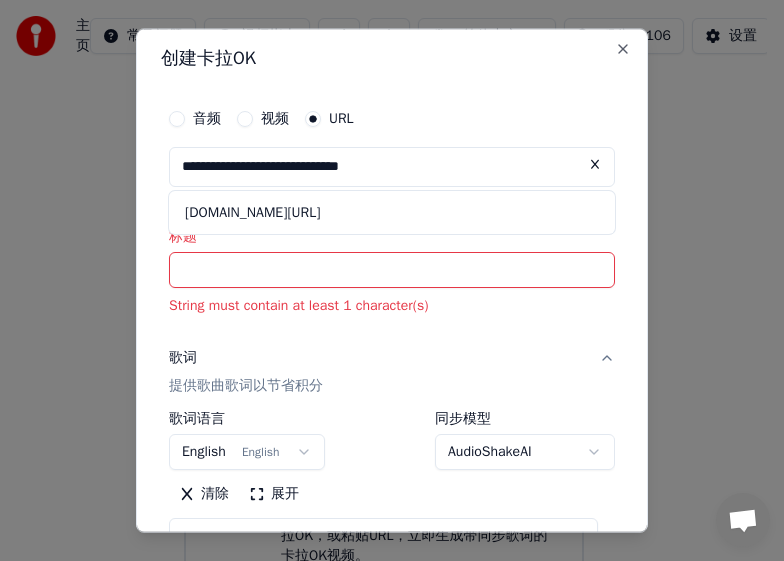 scroll, scrollTop: 0, scrollLeft: 0, axis: both 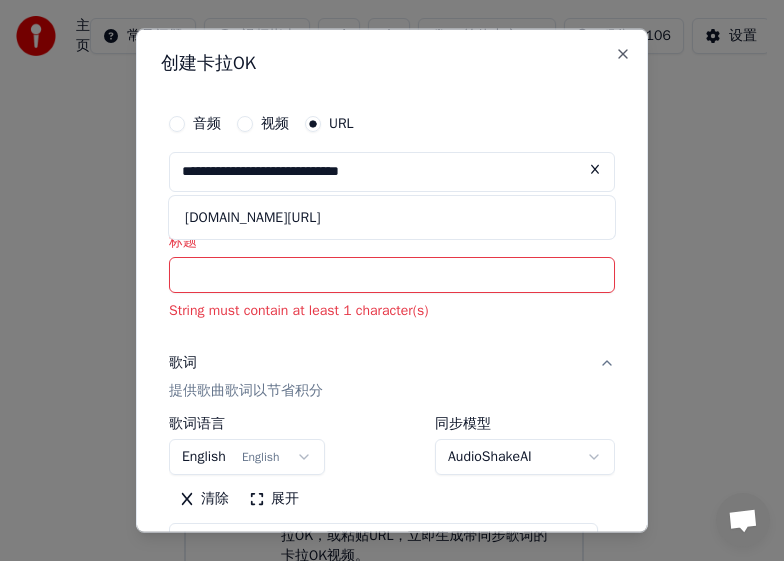 click on "**********" at bounding box center [392, 171] 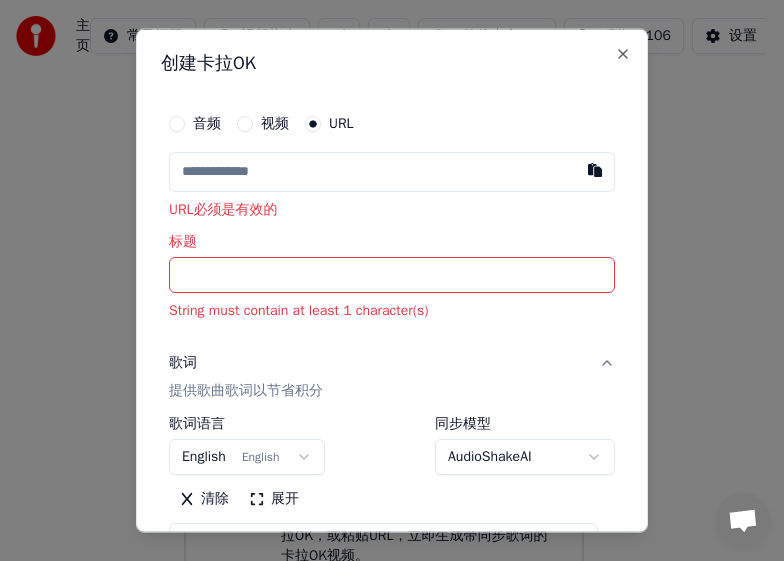 click at bounding box center (392, 171) 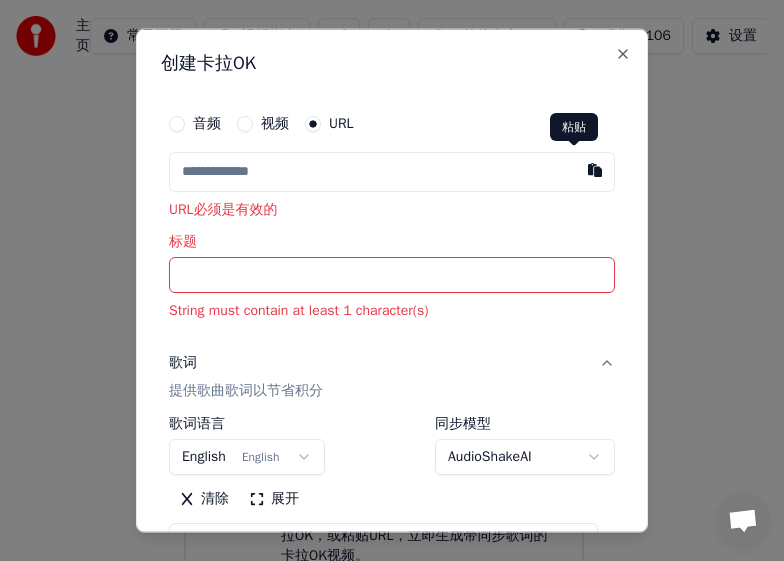 click at bounding box center [595, 169] 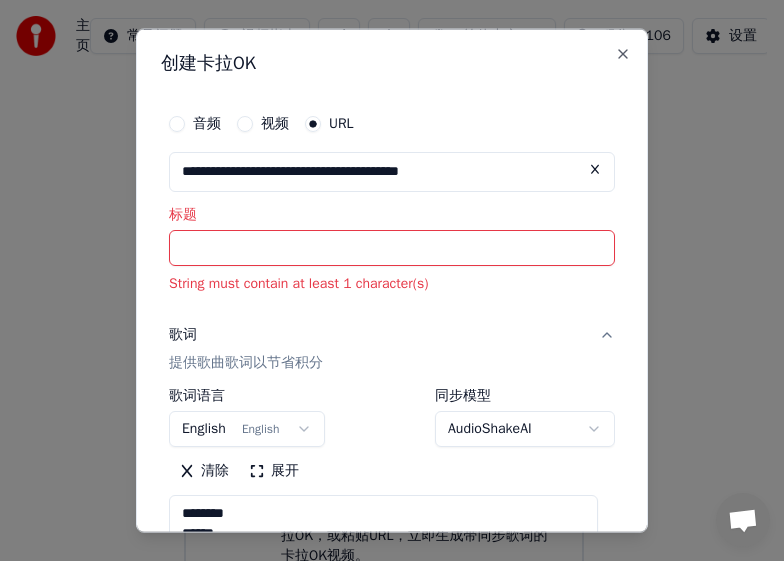 type on "**********" 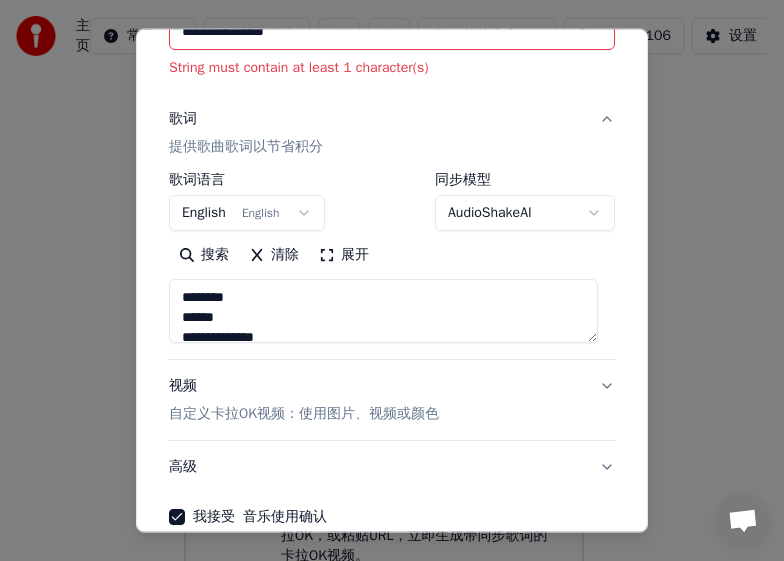 scroll, scrollTop: 317, scrollLeft: 0, axis: vertical 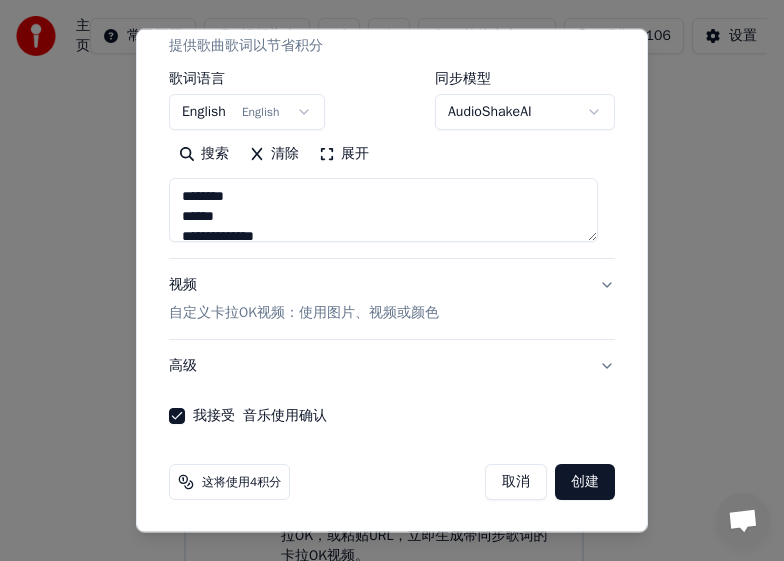 click on "创建" at bounding box center [585, 482] 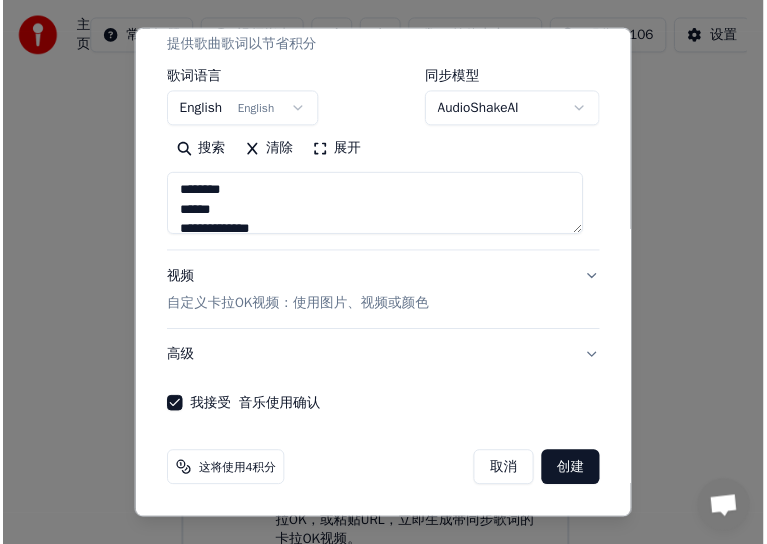 scroll, scrollTop: 289, scrollLeft: 0, axis: vertical 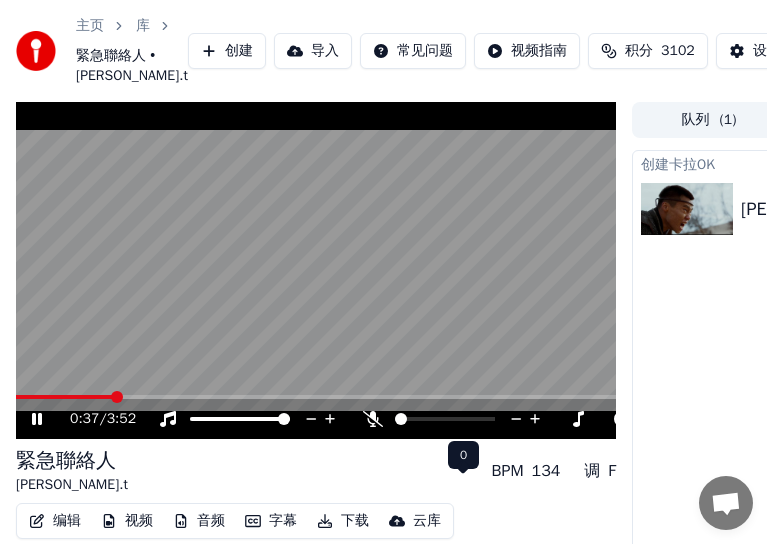 click at bounding box center (463, 419) 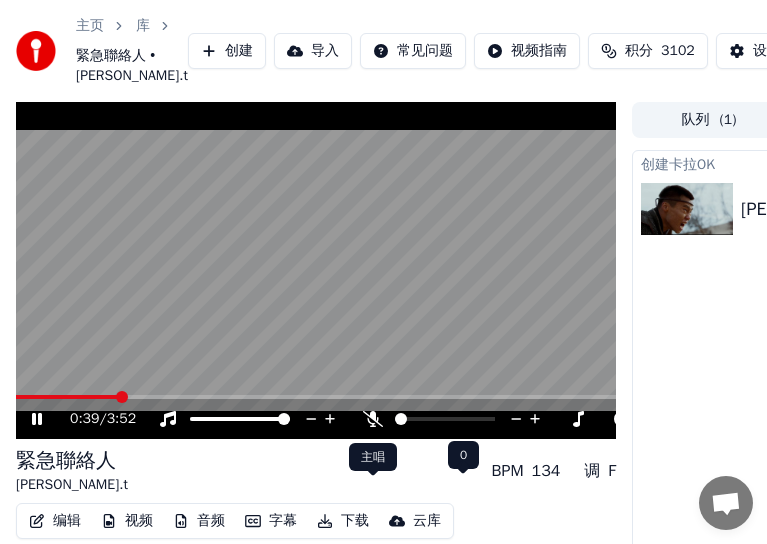 click 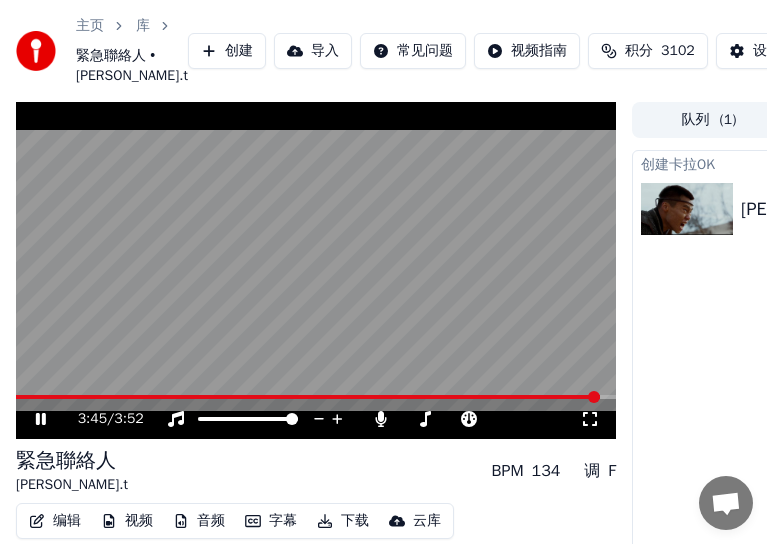 scroll, scrollTop: 153, scrollLeft: 0, axis: vertical 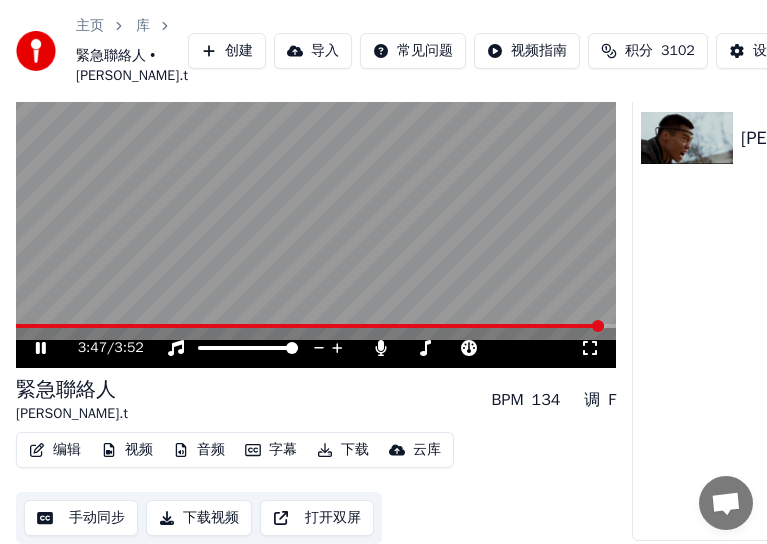 click on "编辑" at bounding box center [55, 450] 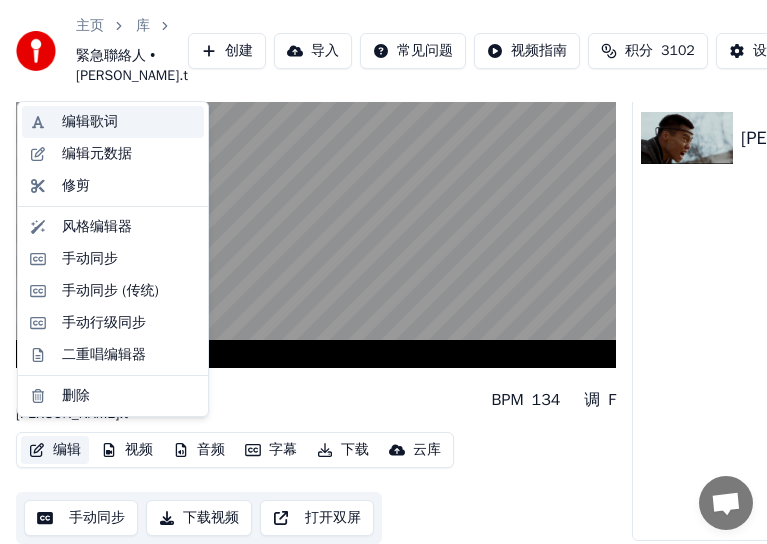 click on "编辑歌词" at bounding box center [90, 122] 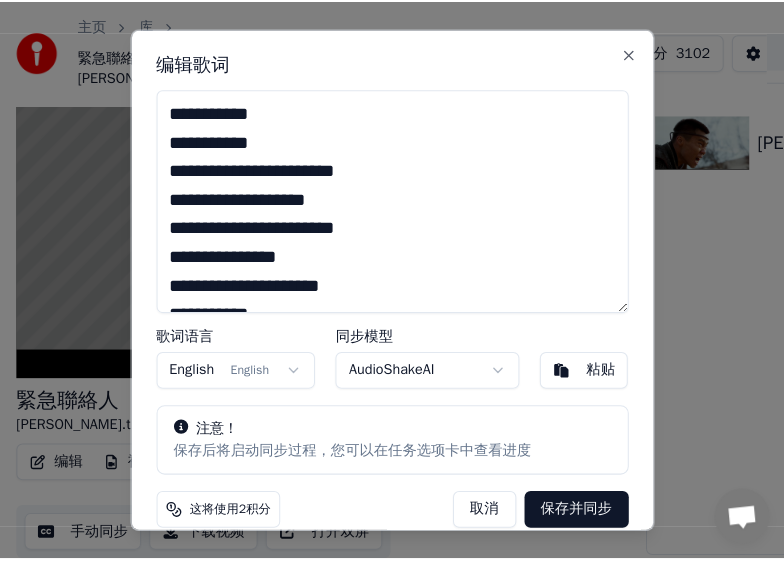 scroll, scrollTop: 136, scrollLeft: 0, axis: vertical 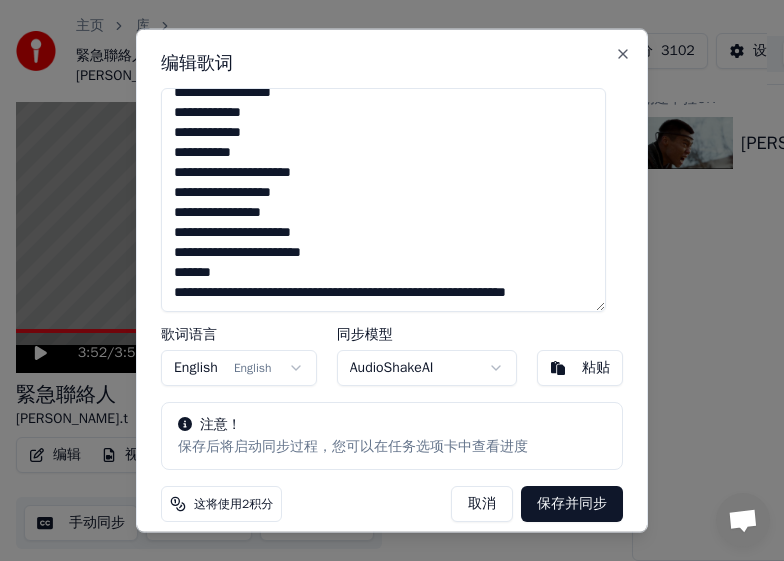 drag, startPoint x: 175, startPoint y: 271, endPoint x: 422, endPoint y: 300, distance: 248.69661 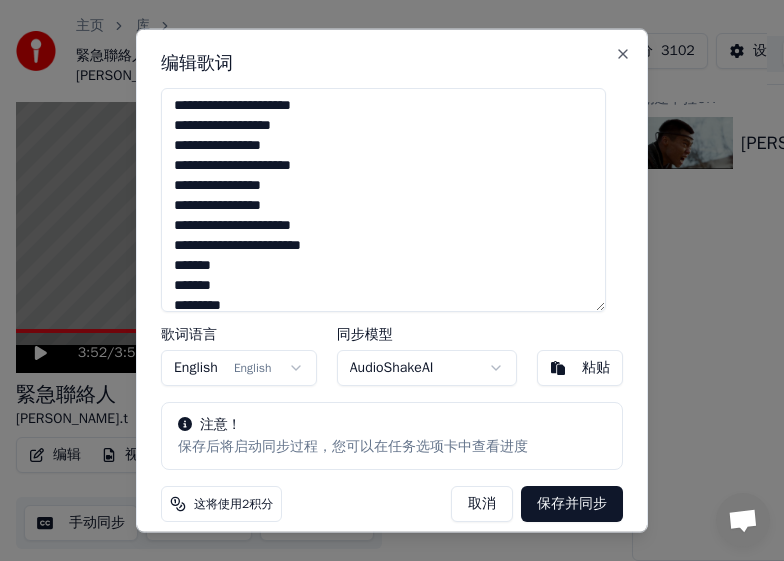 scroll, scrollTop: 693, scrollLeft: 0, axis: vertical 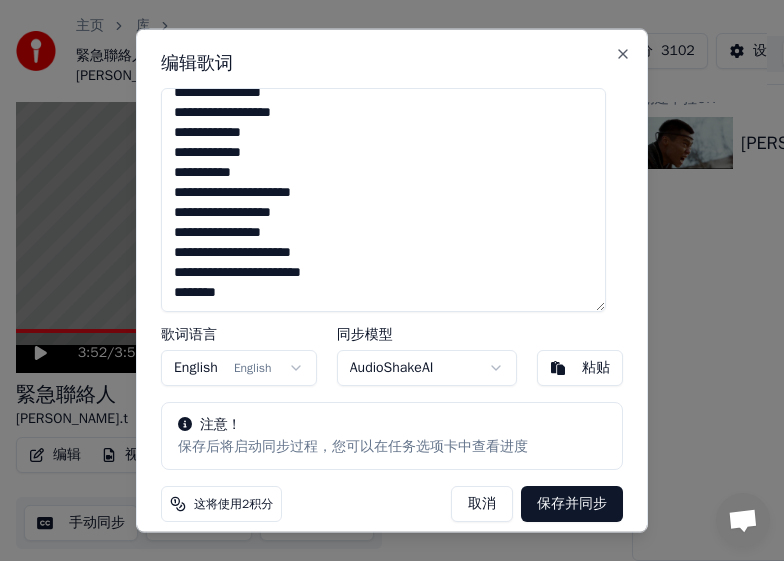 click on "保存并同步" at bounding box center [572, 503] 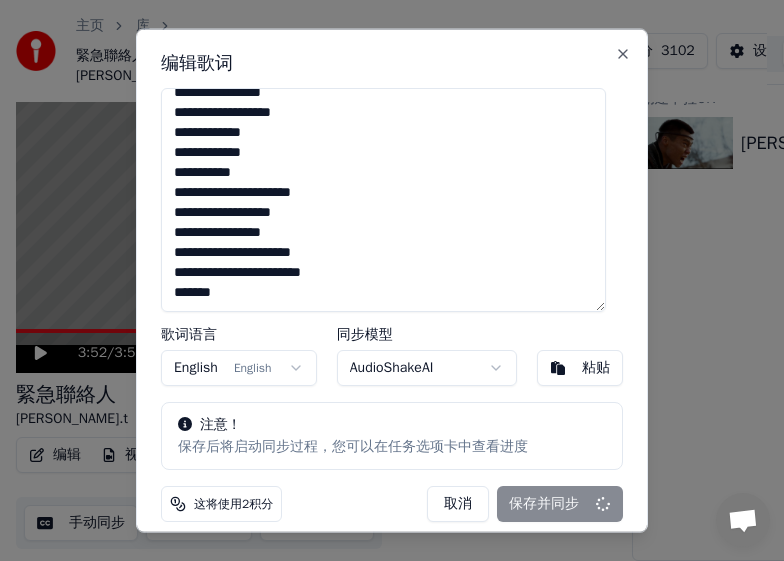 type on "**********" 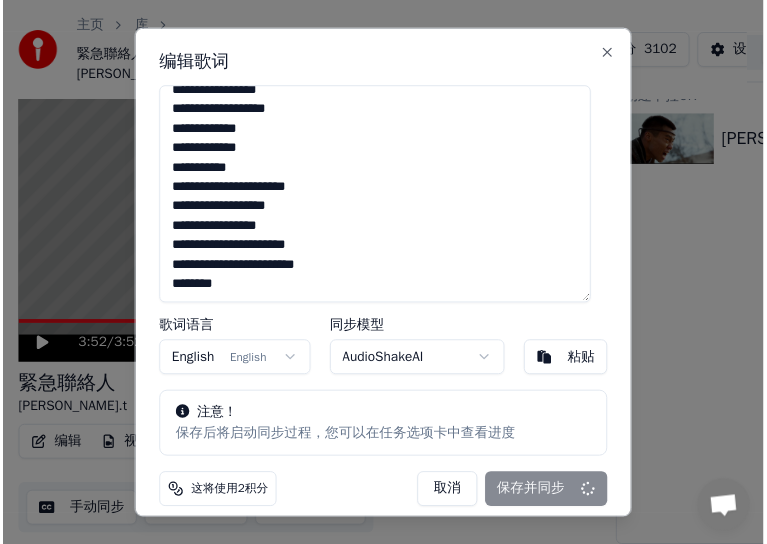 scroll, scrollTop: 693, scrollLeft: 0, axis: vertical 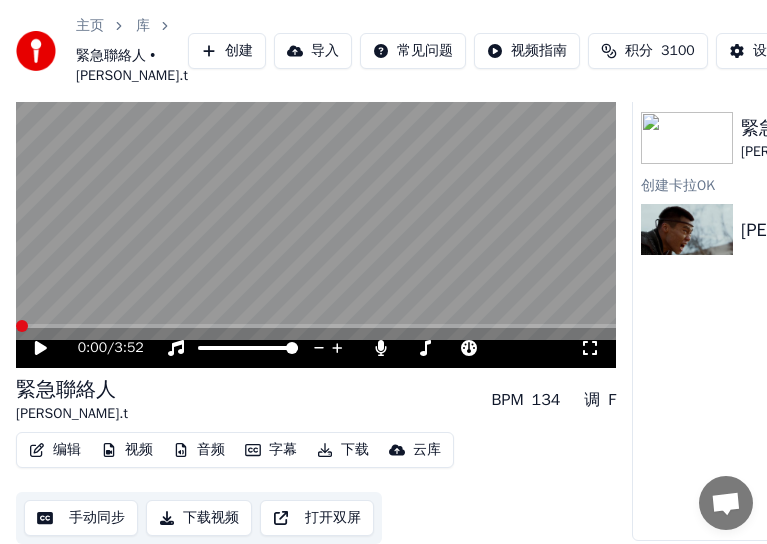click at bounding box center [22, 326] 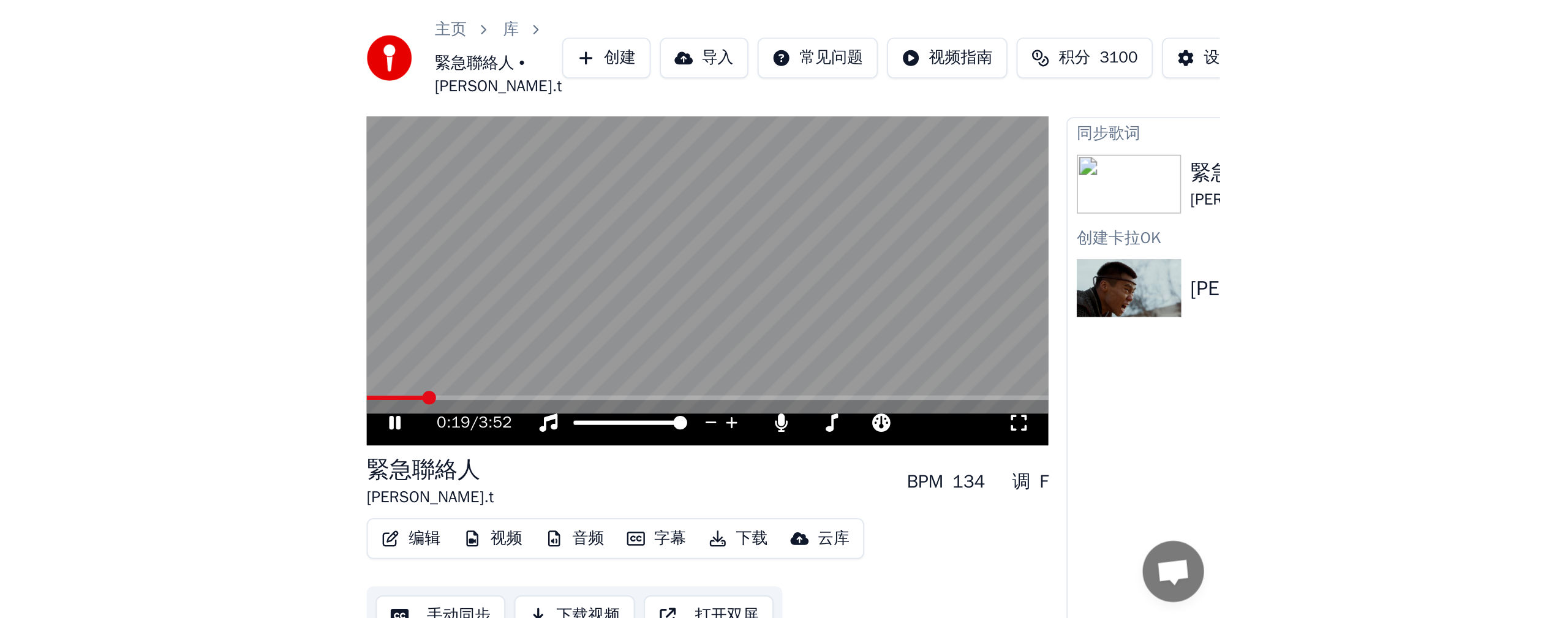 scroll, scrollTop: 0, scrollLeft: 0, axis: both 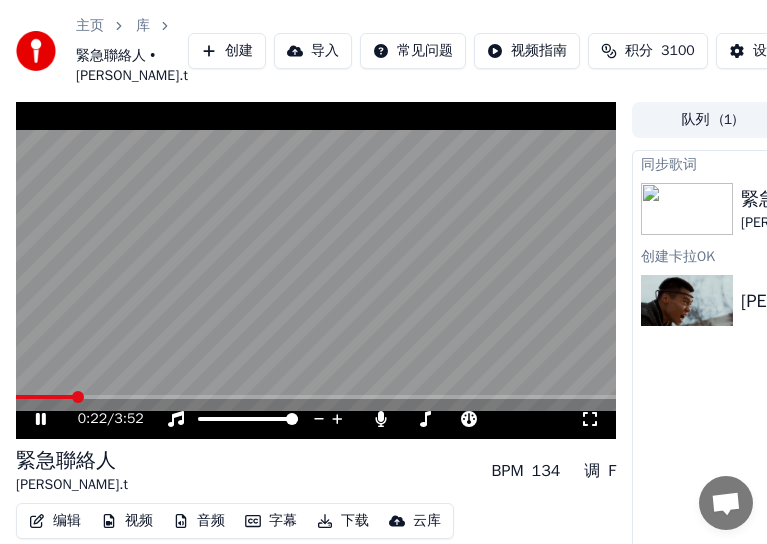 click at bounding box center (316, 271) 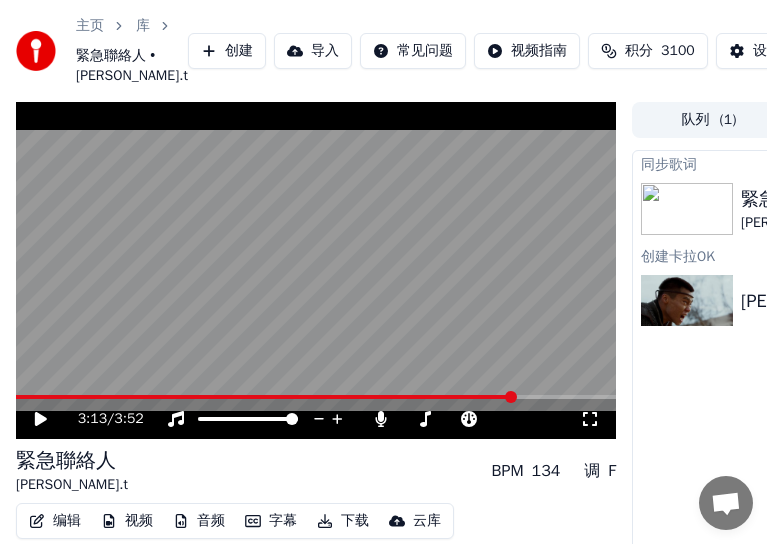 click at bounding box center (511, 397) 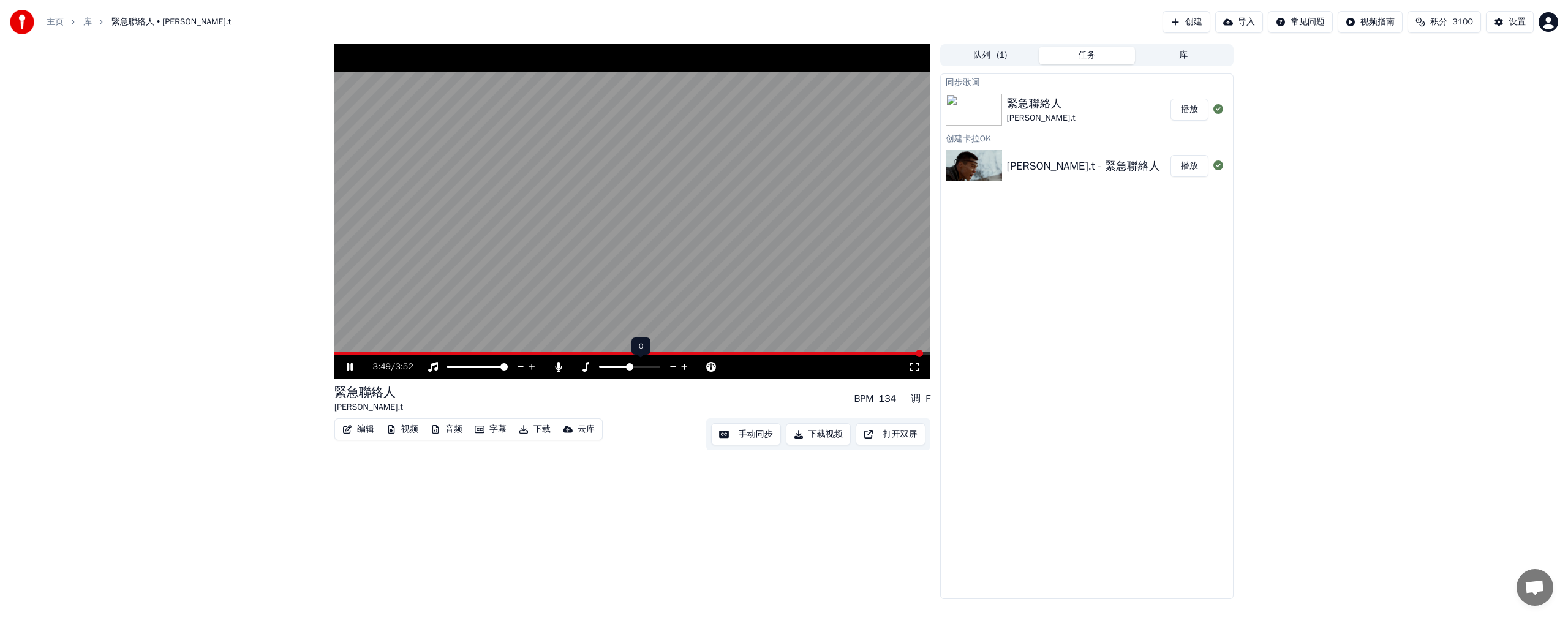 click 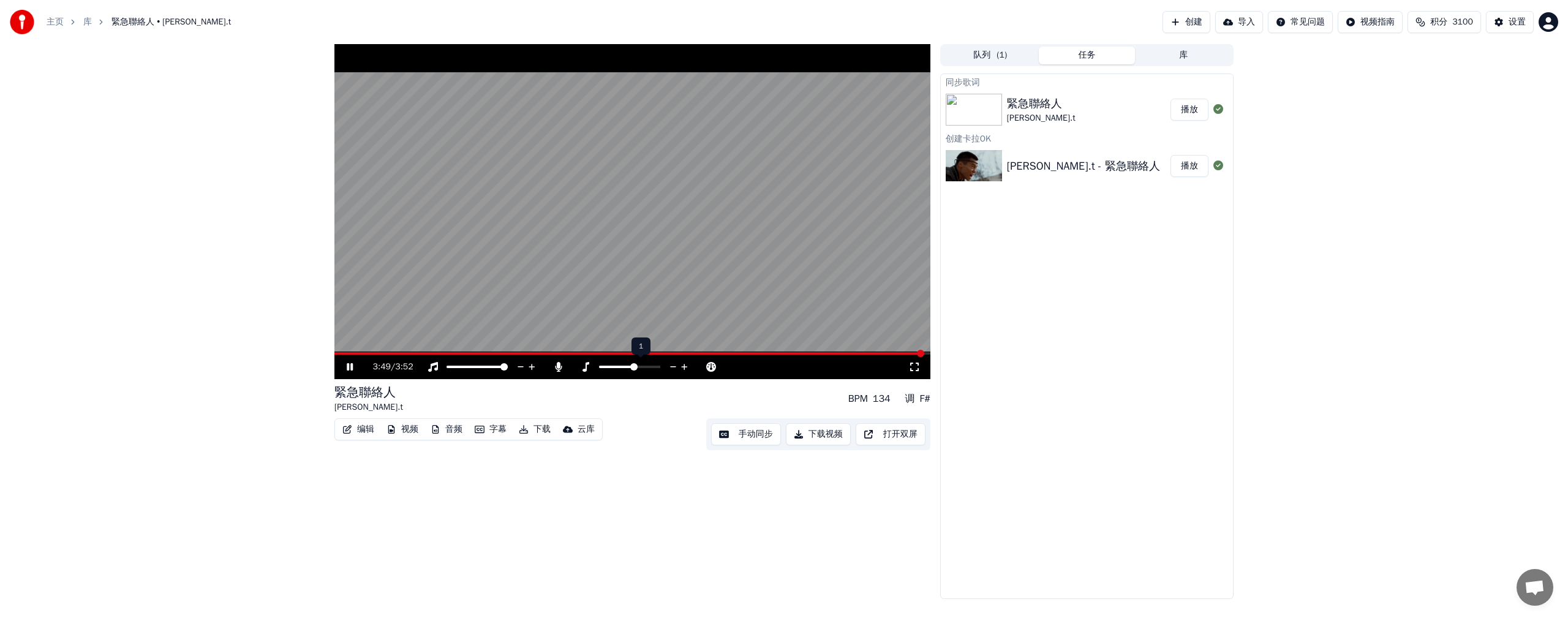 click 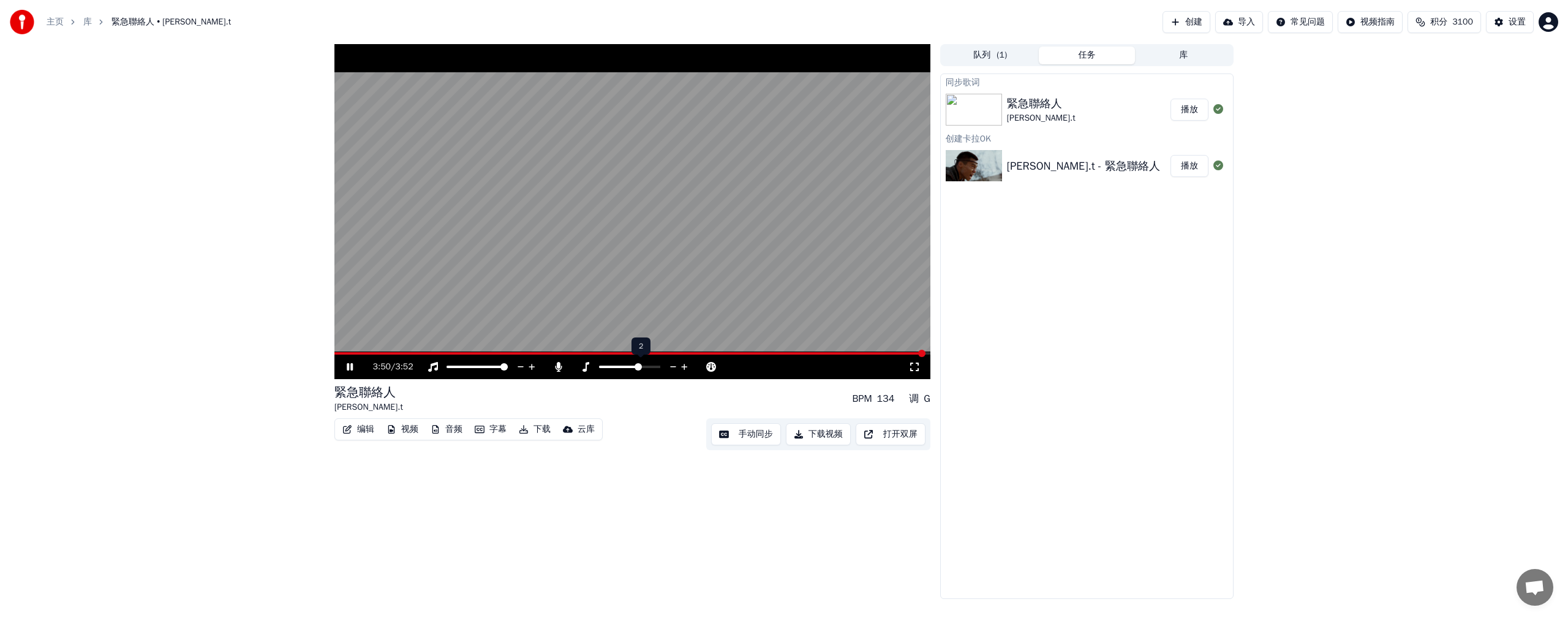 click 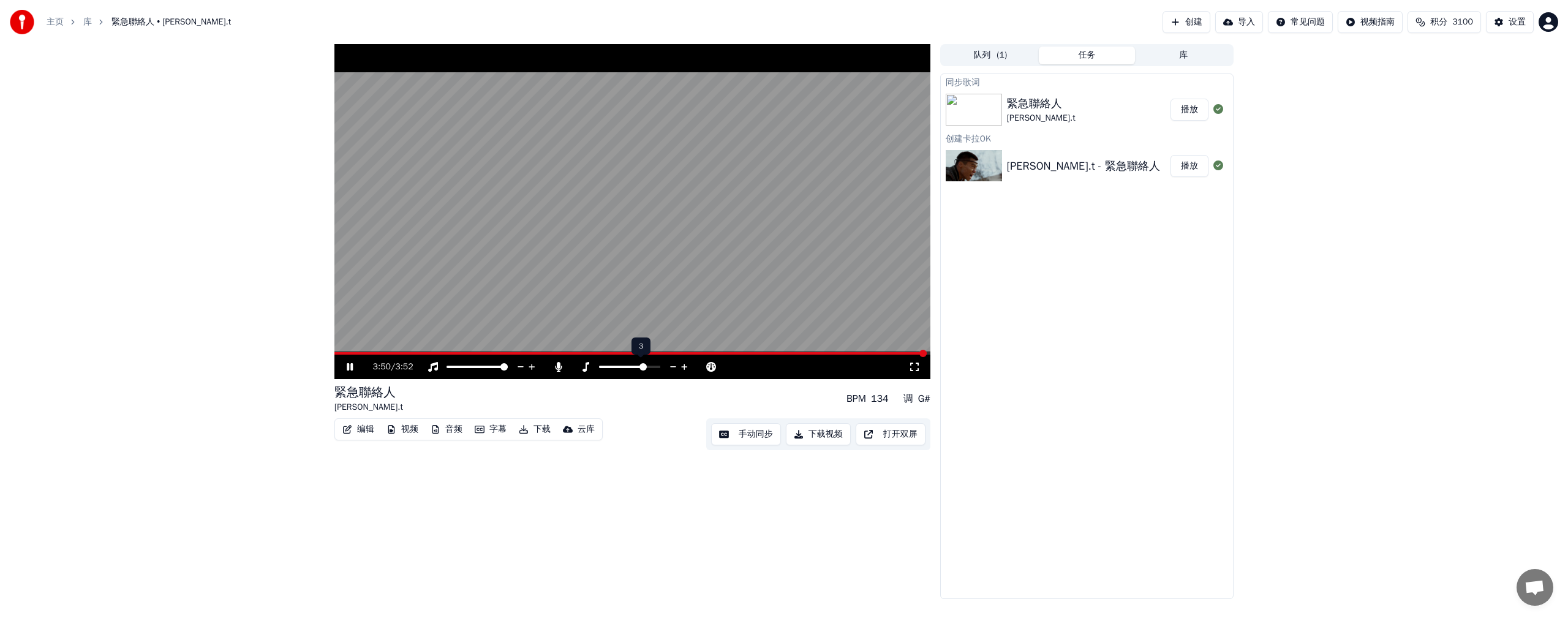 click 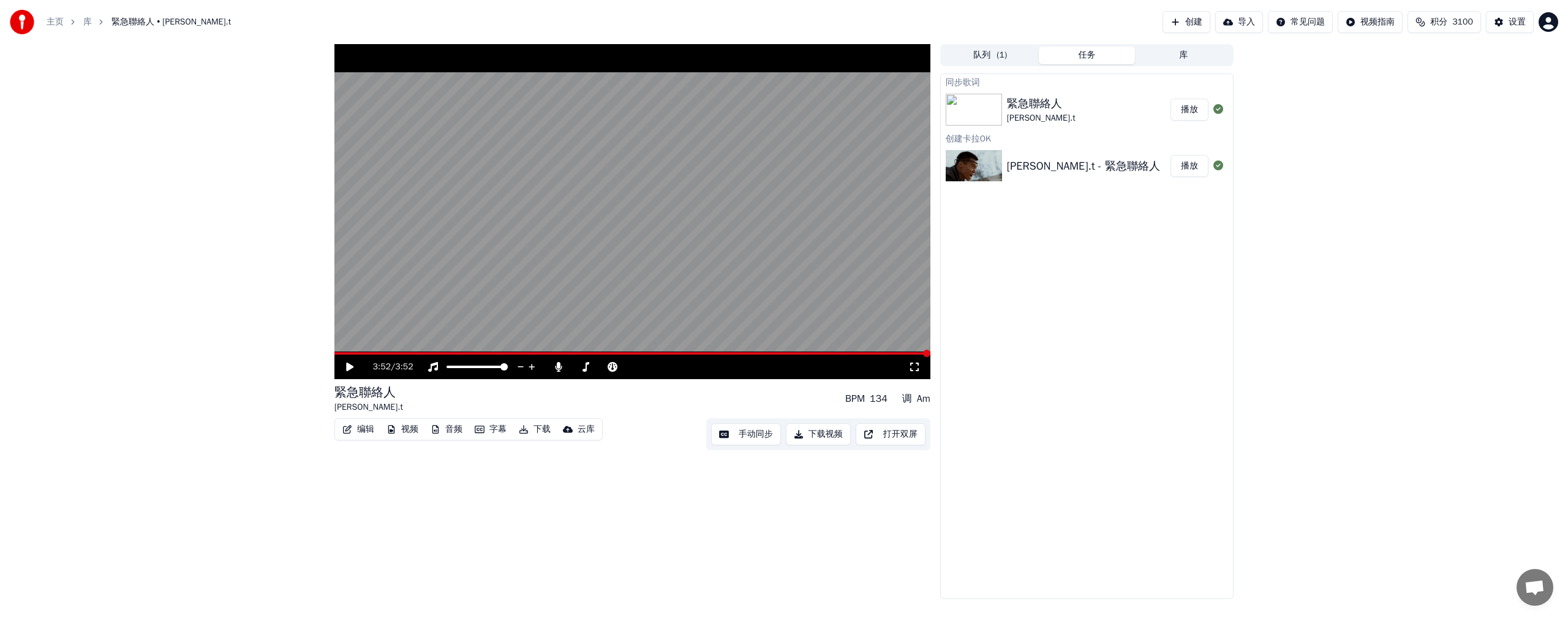 click 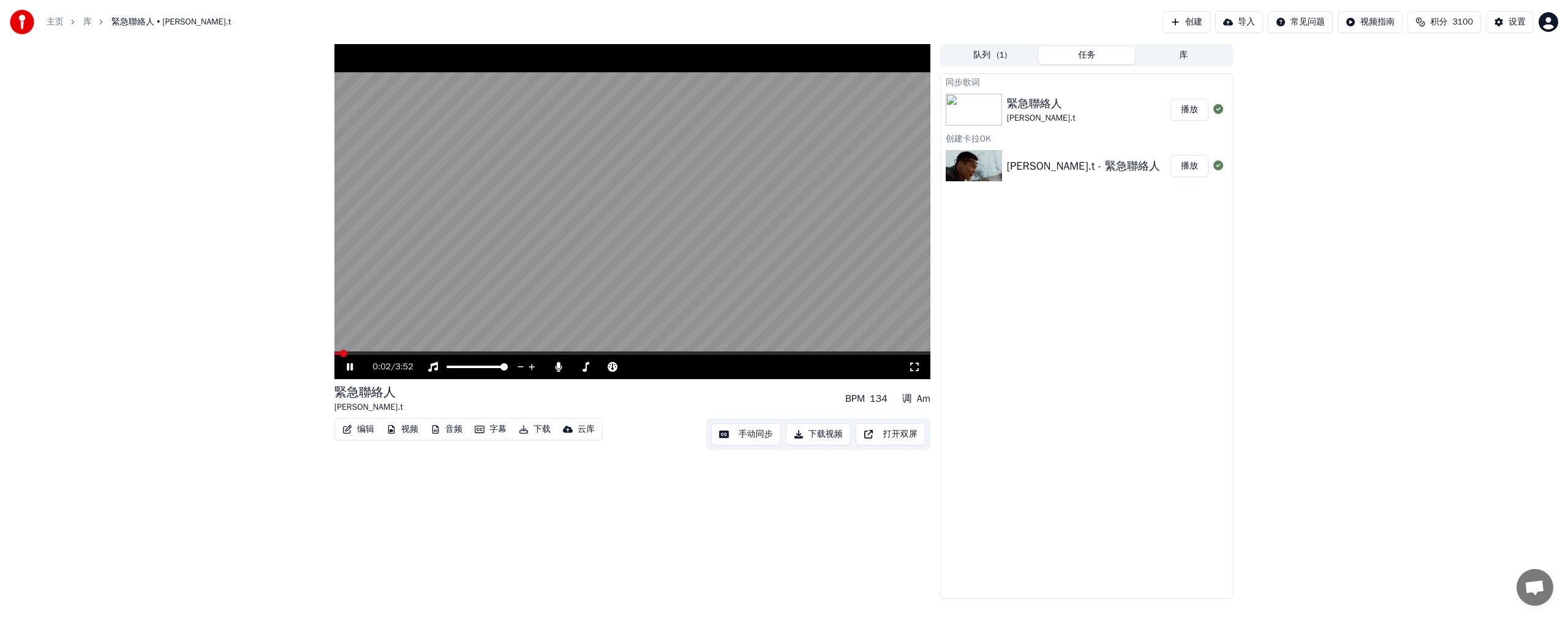 click on "下载" at bounding box center [535, 429] 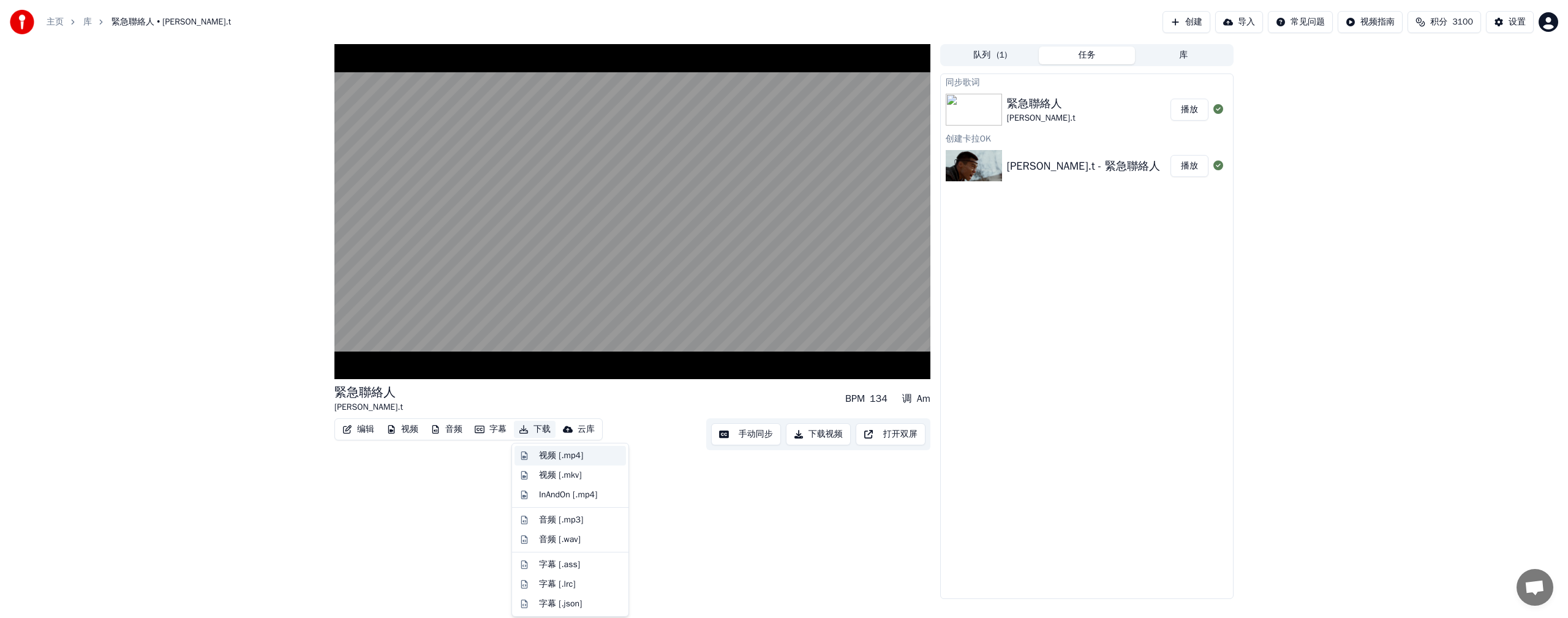 click on "视频 [.mp4]" at bounding box center (561, 456) 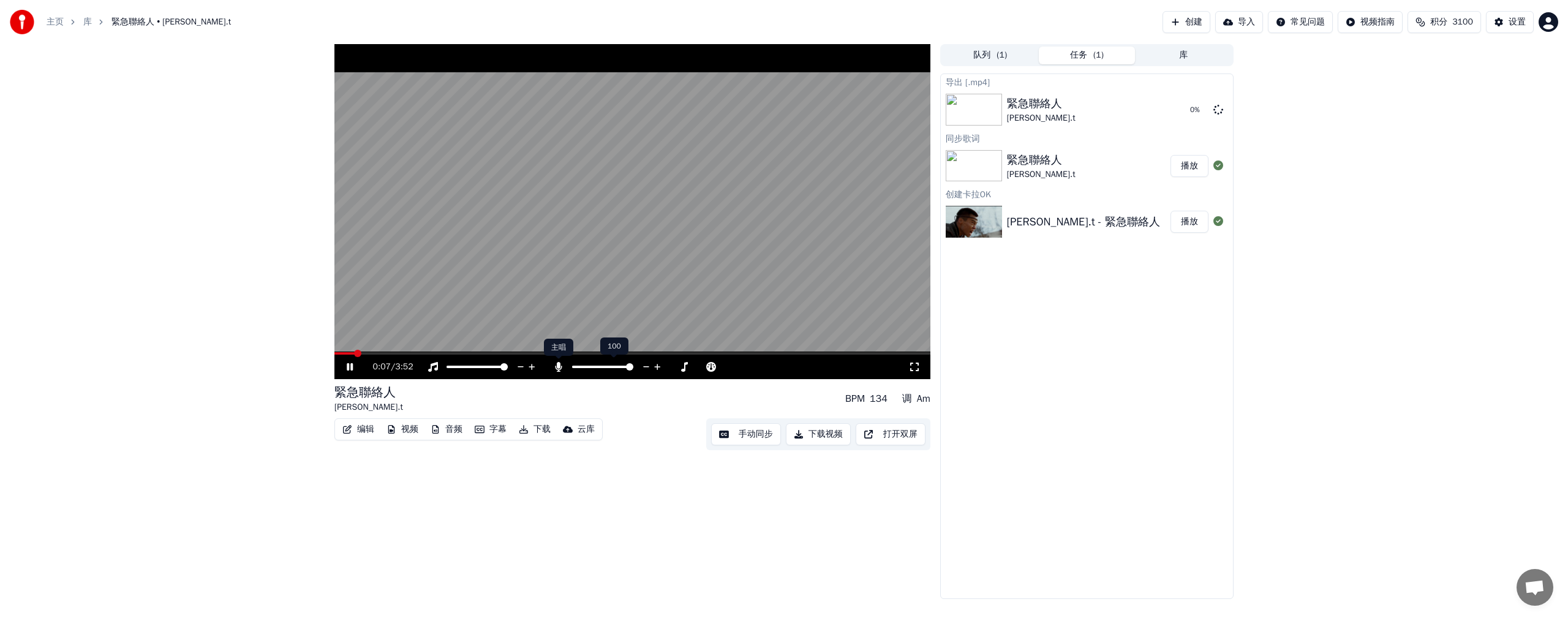 click 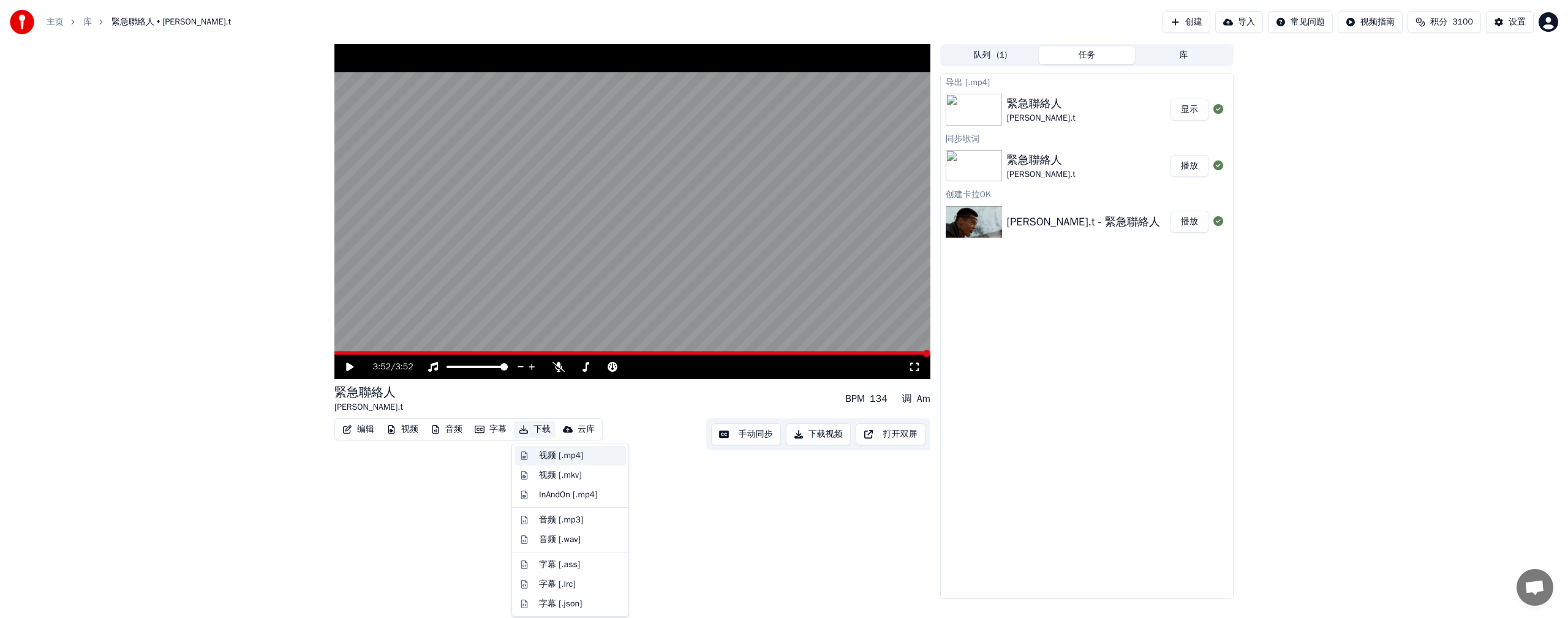 drag, startPoint x: 549, startPoint y: 453, endPoint x: 556, endPoint y: 456, distance: 7.615773 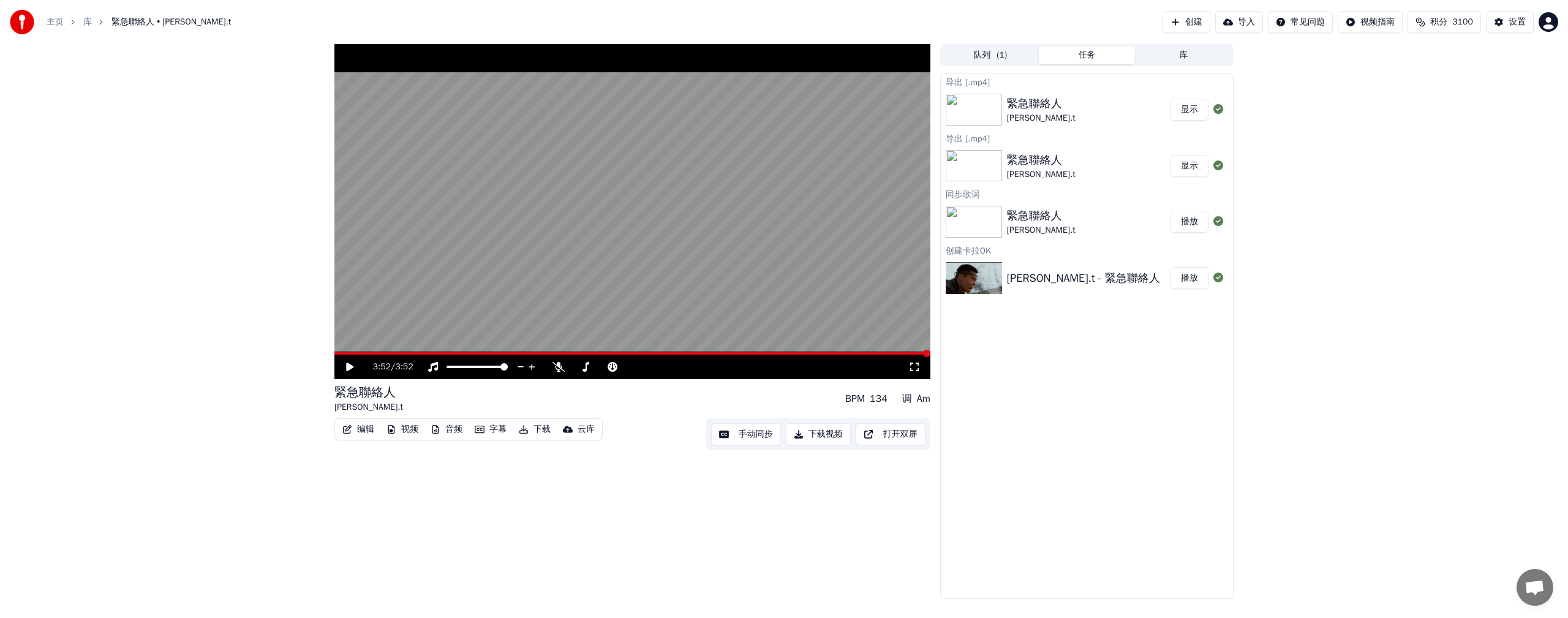 click on "云库" at bounding box center (586, 429) 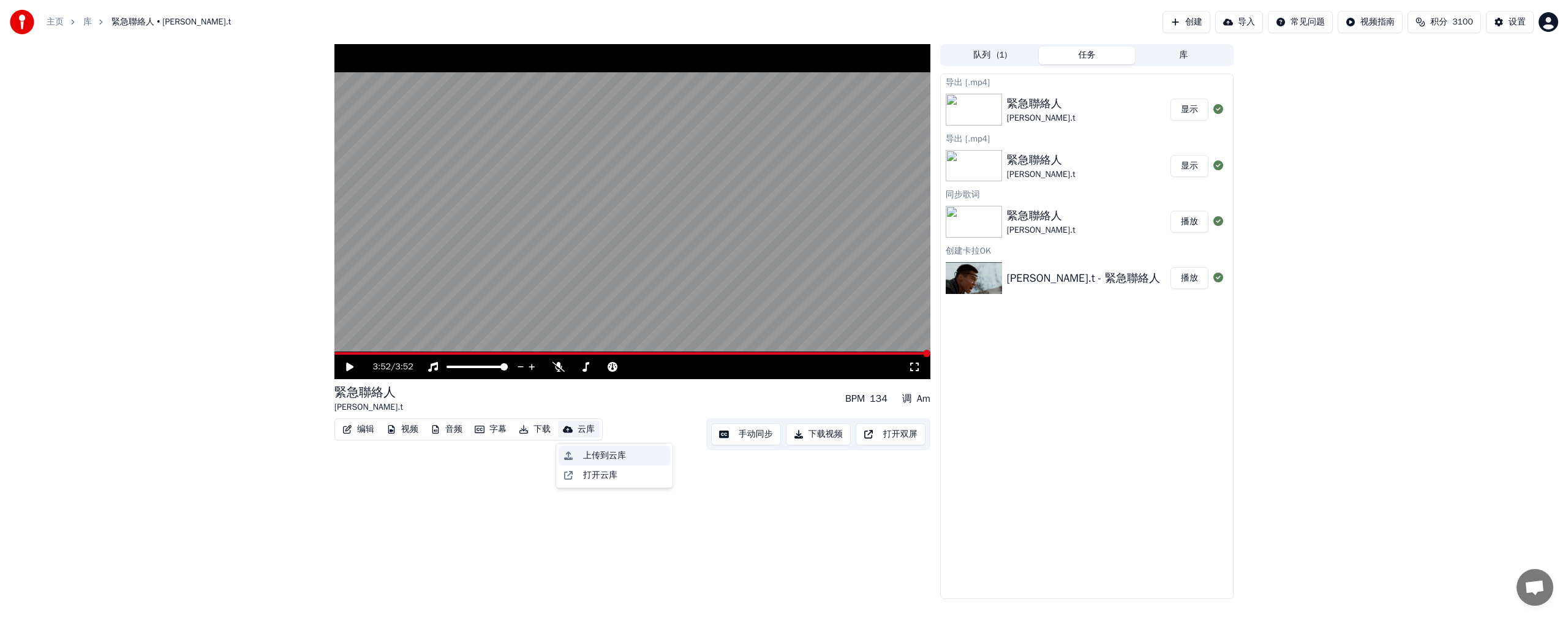 click on "上传到云库" at bounding box center [605, 456] 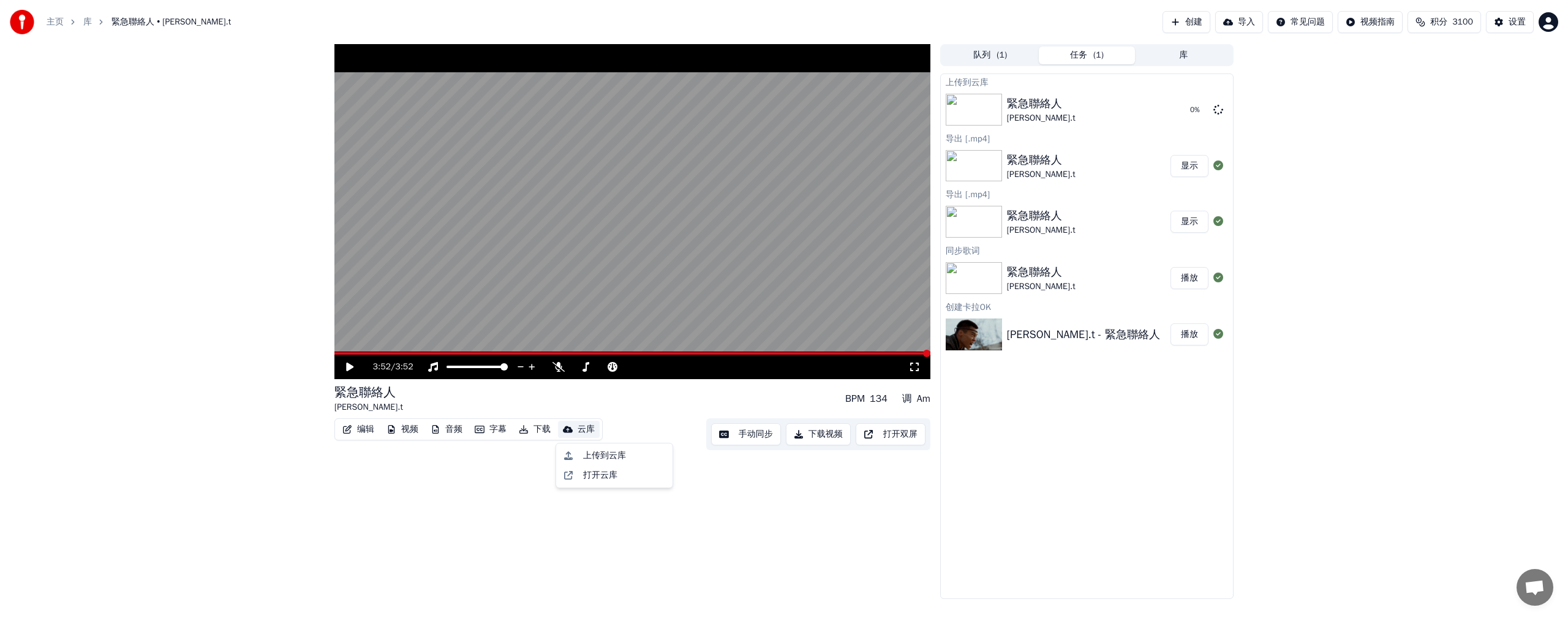 click on "云库" at bounding box center (586, 429) 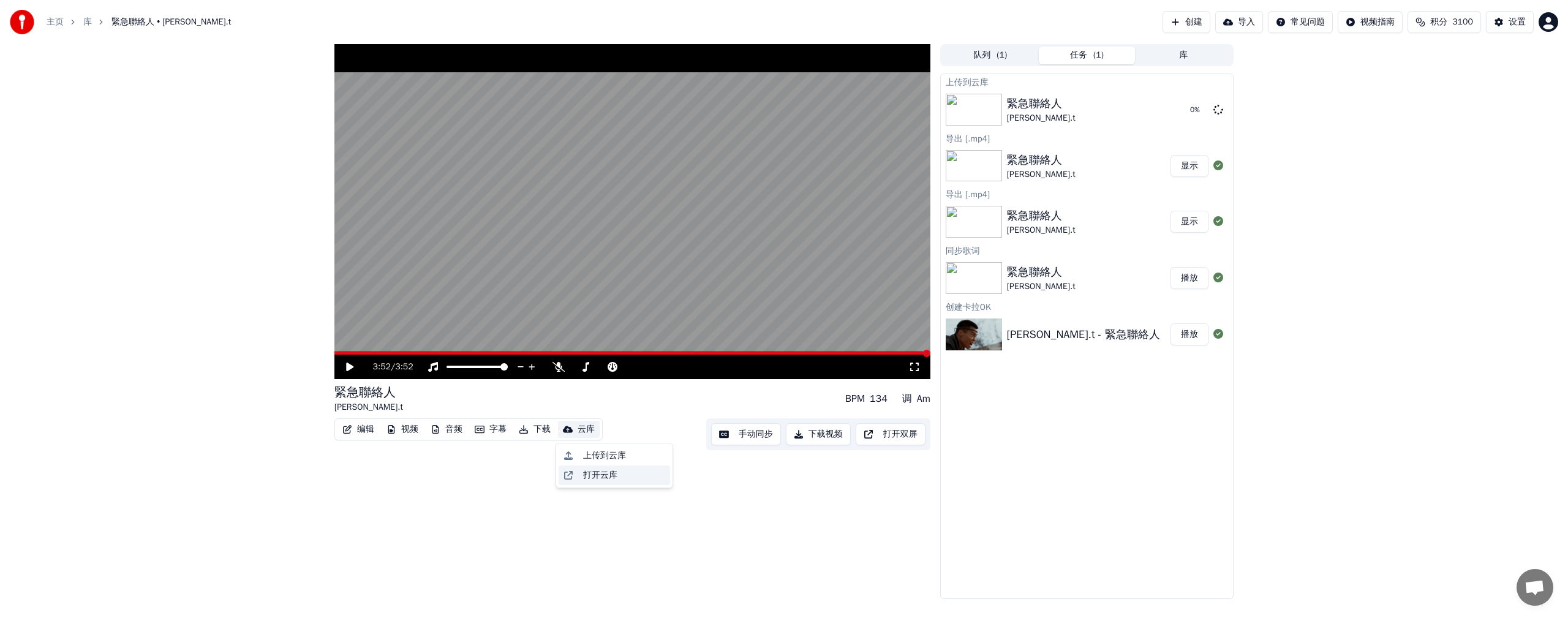 click on "打开云库" at bounding box center (600, 475) 